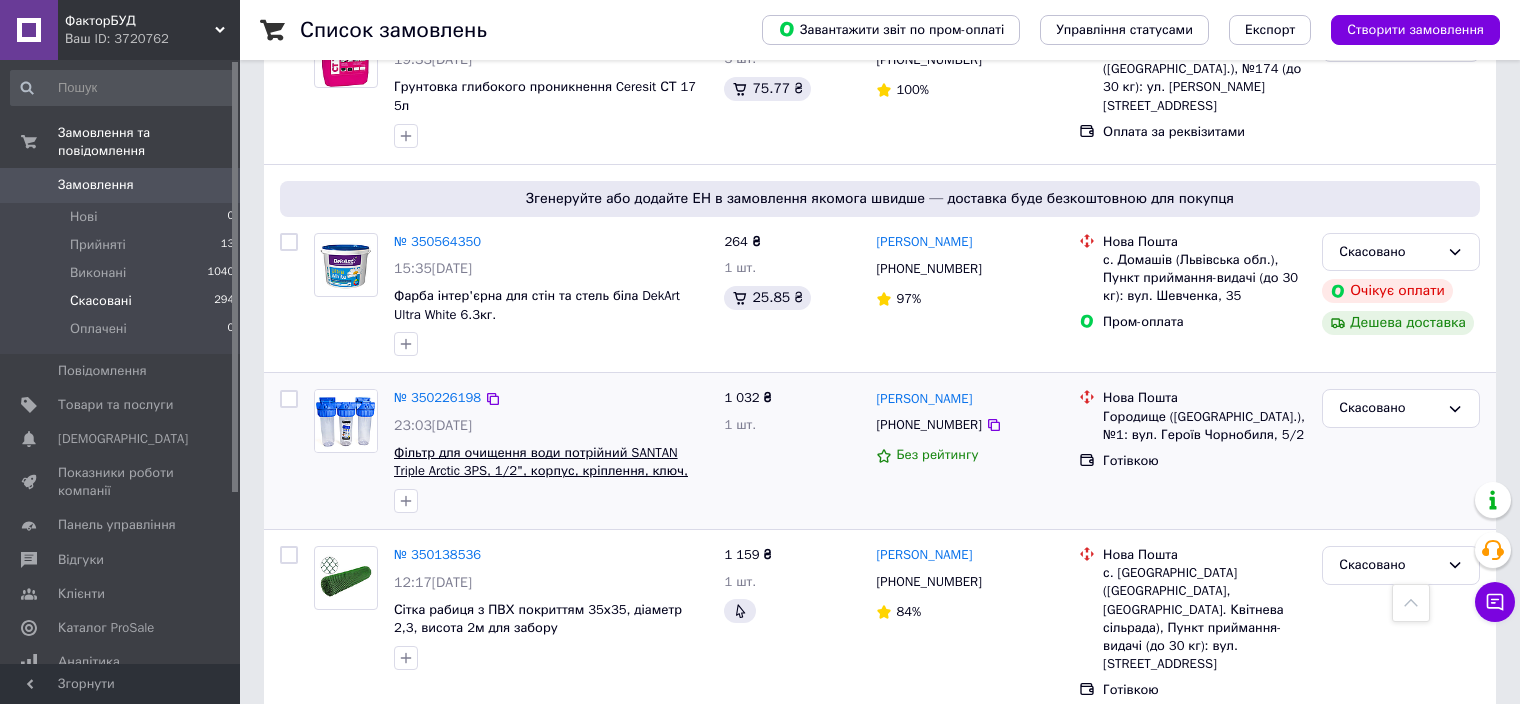 scroll, scrollTop: 0, scrollLeft: 0, axis: both 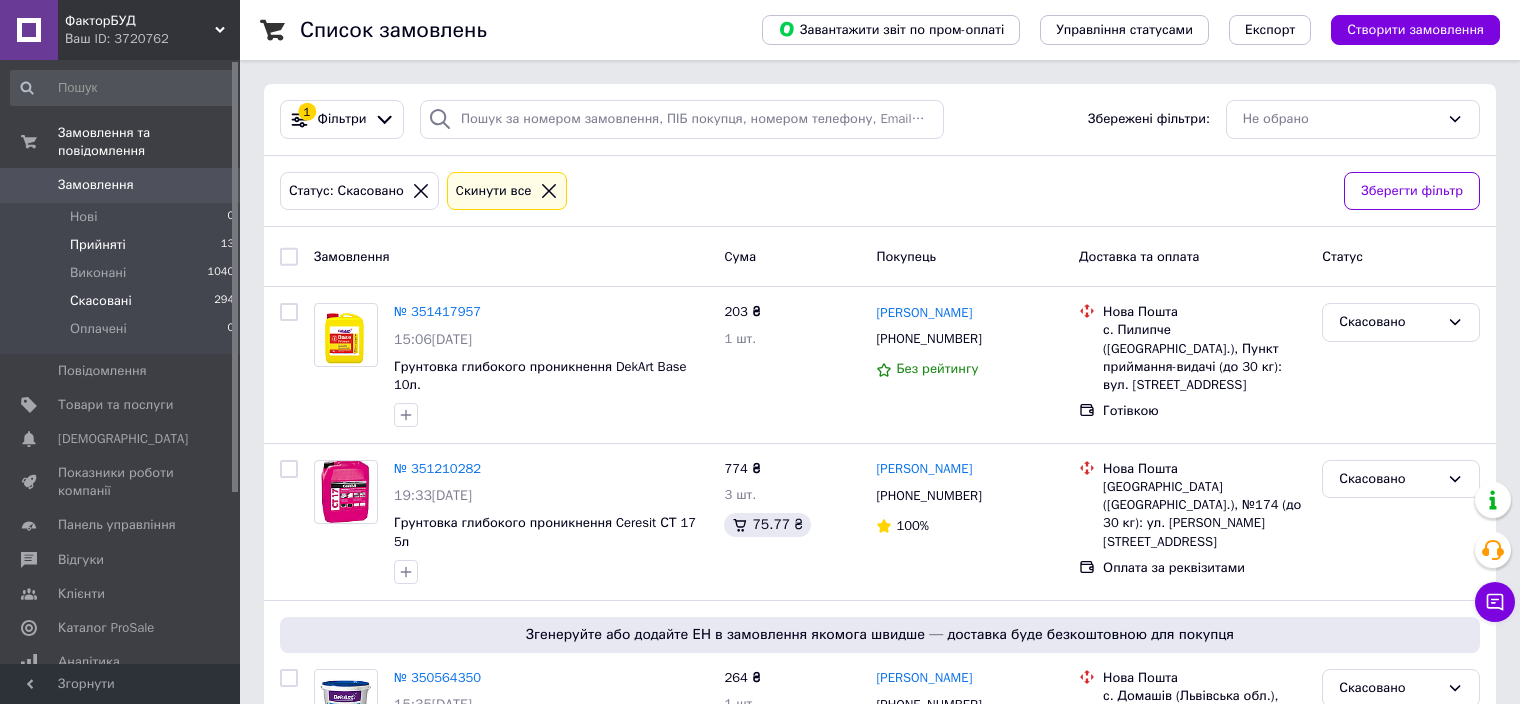 click on "Прийняті" at bounding box center (98, 245) 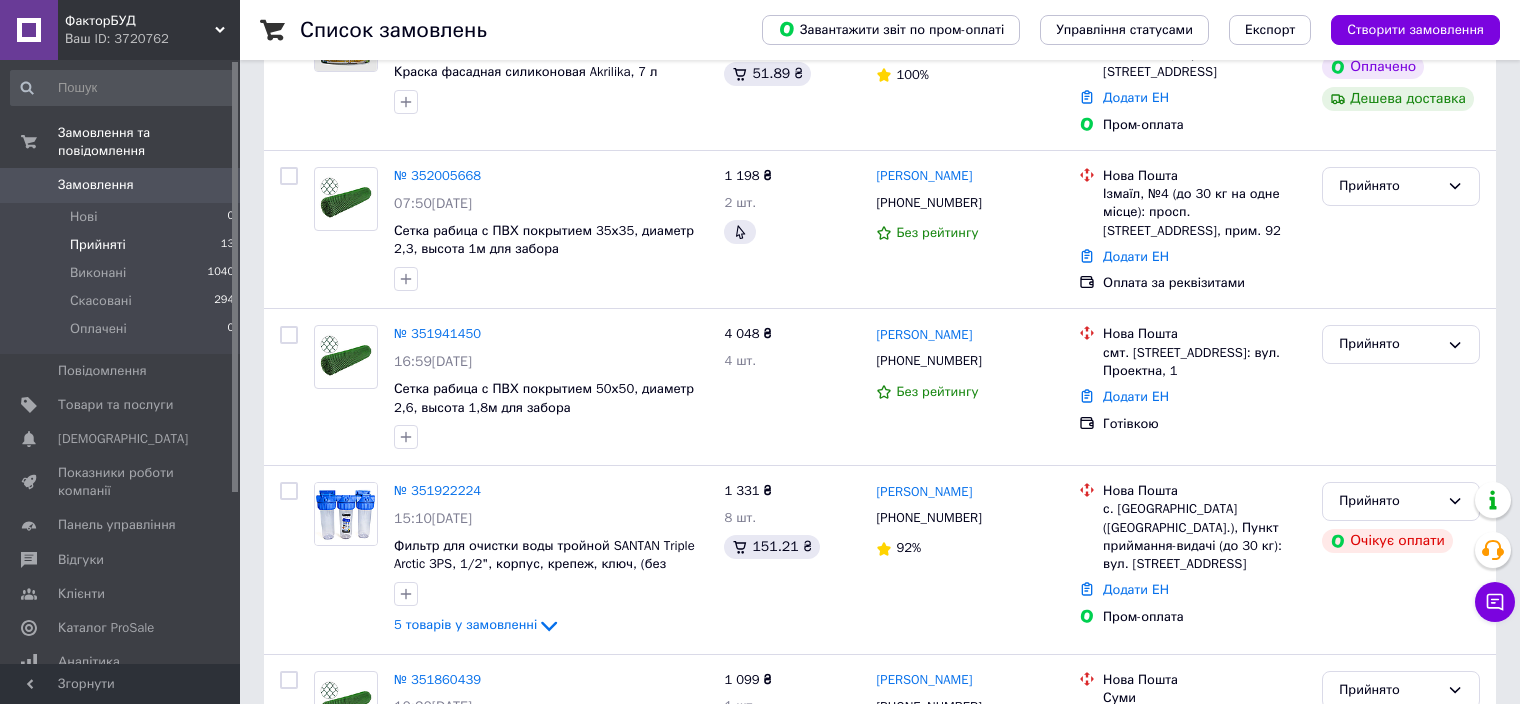 scroll, scrollTop: 631, scrollLeft: 0, axis: vertical 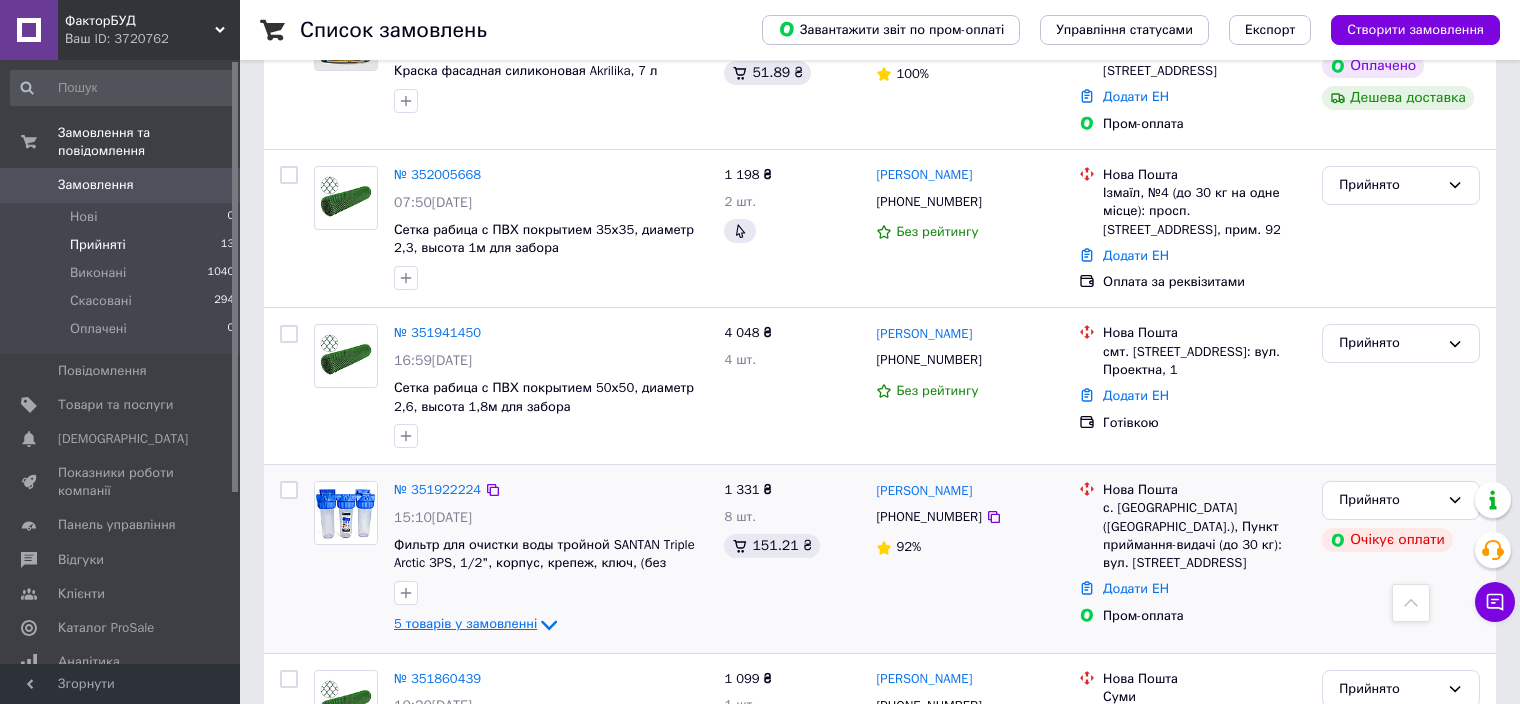 click on "5 товарів у замовленні" at bounding box center (465, 624) 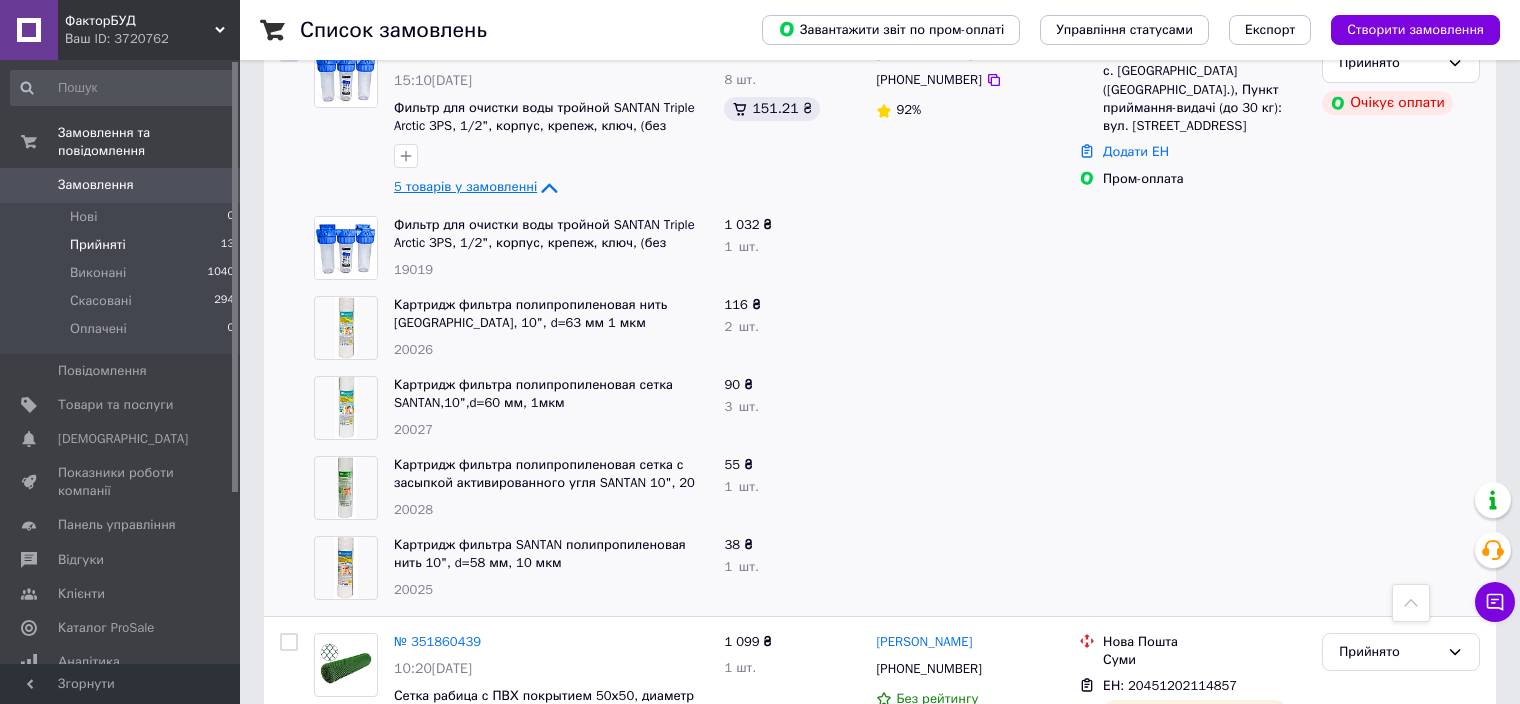 scroll, scrollTop: 1052, scrollLeft: 0, axis: vertical 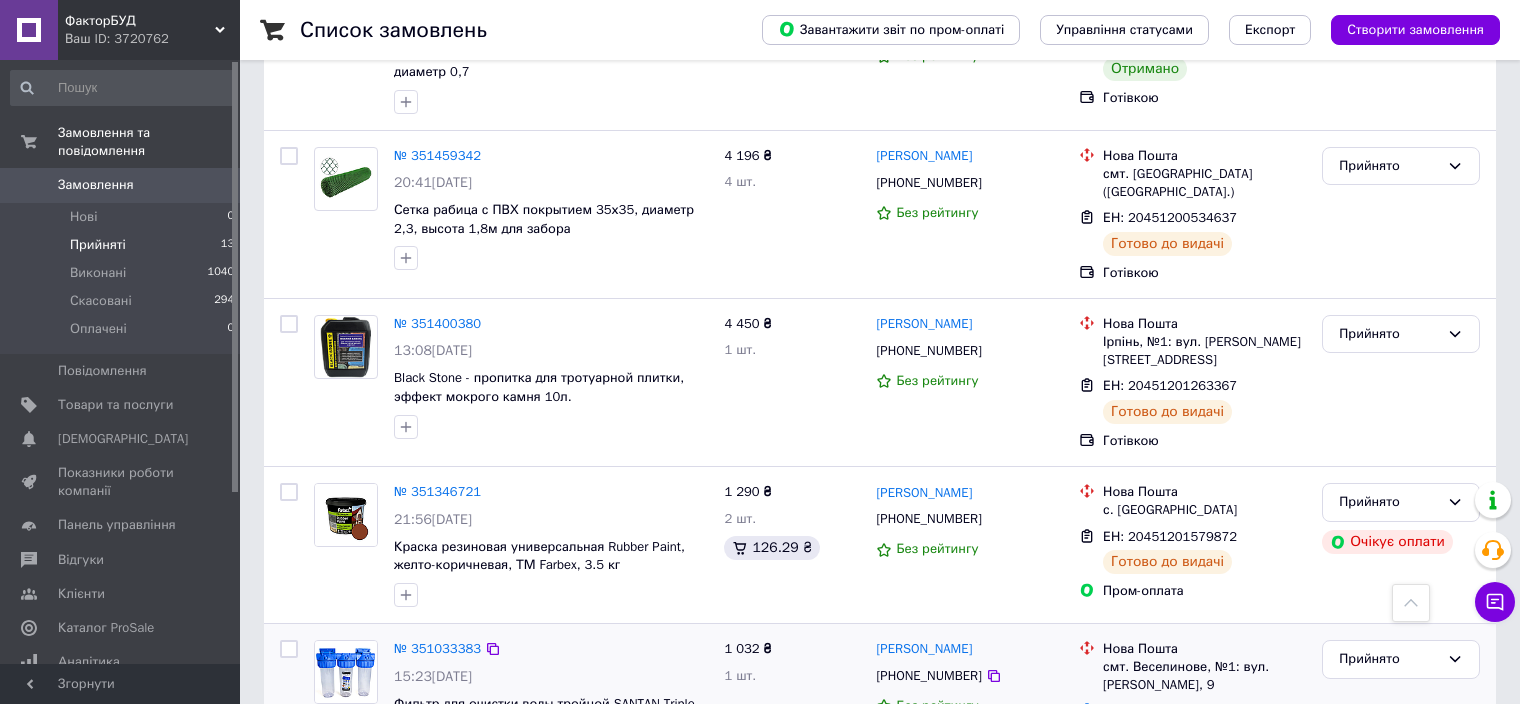 click on "Додати ЕН" at bounding box center (1136, 710) 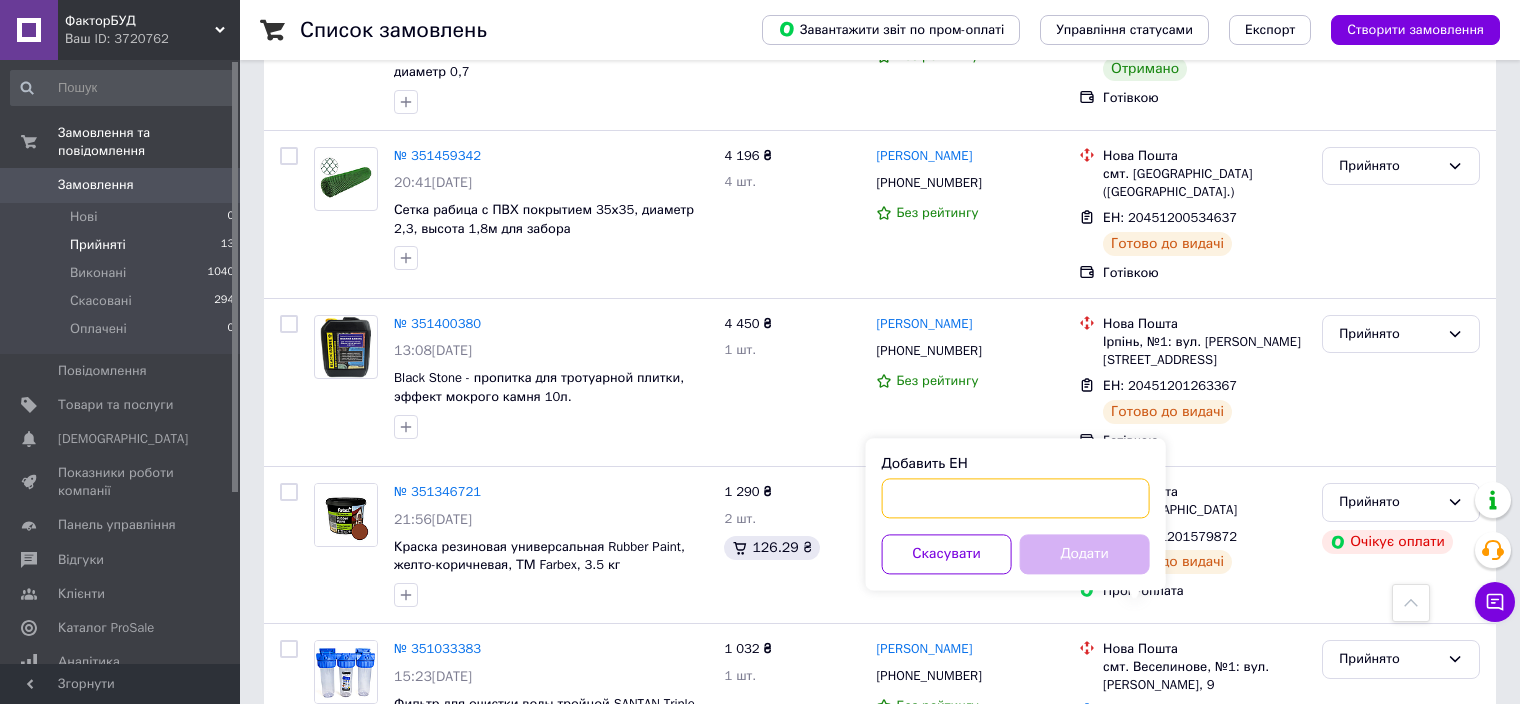 click on "Добавить ЕН" at bounding box center [1016, 498] 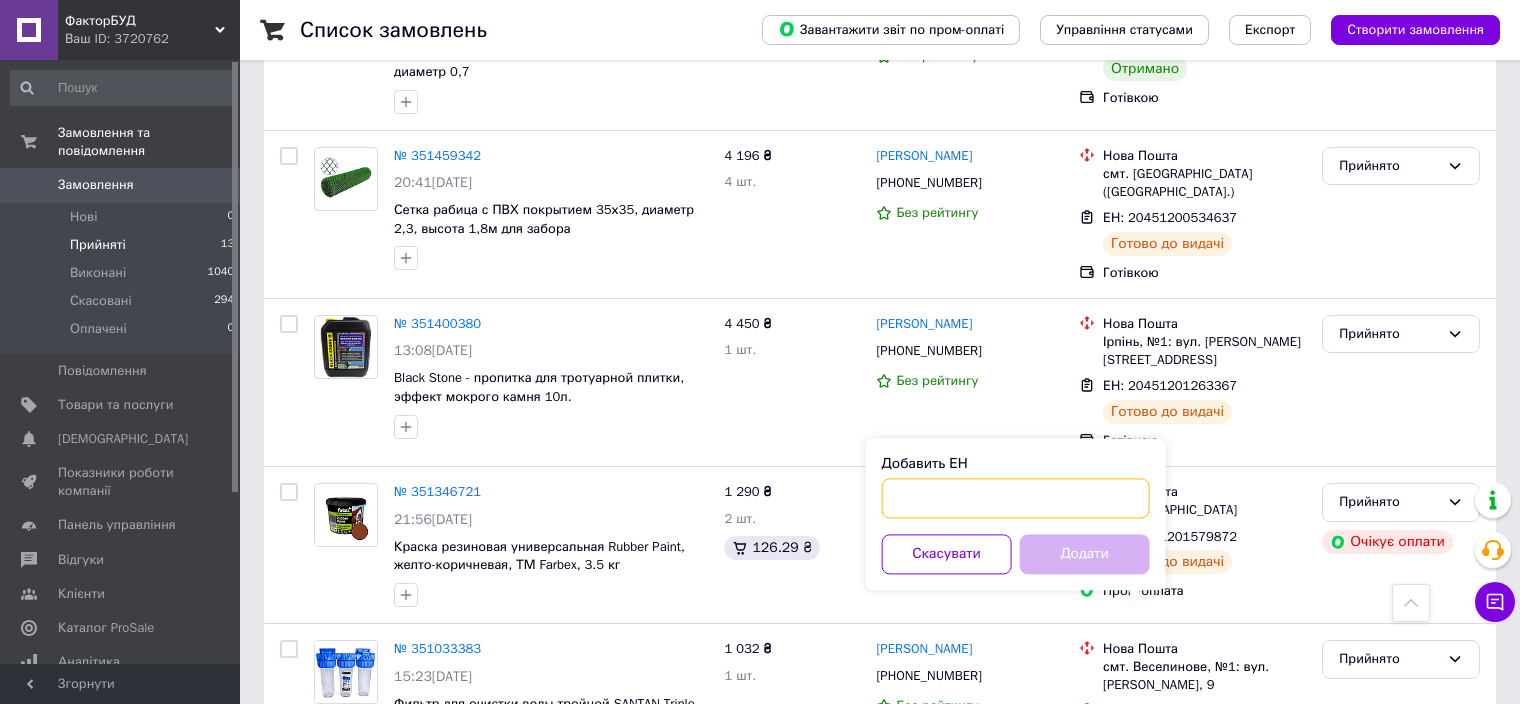 paste on "20 4512 0293 2359" 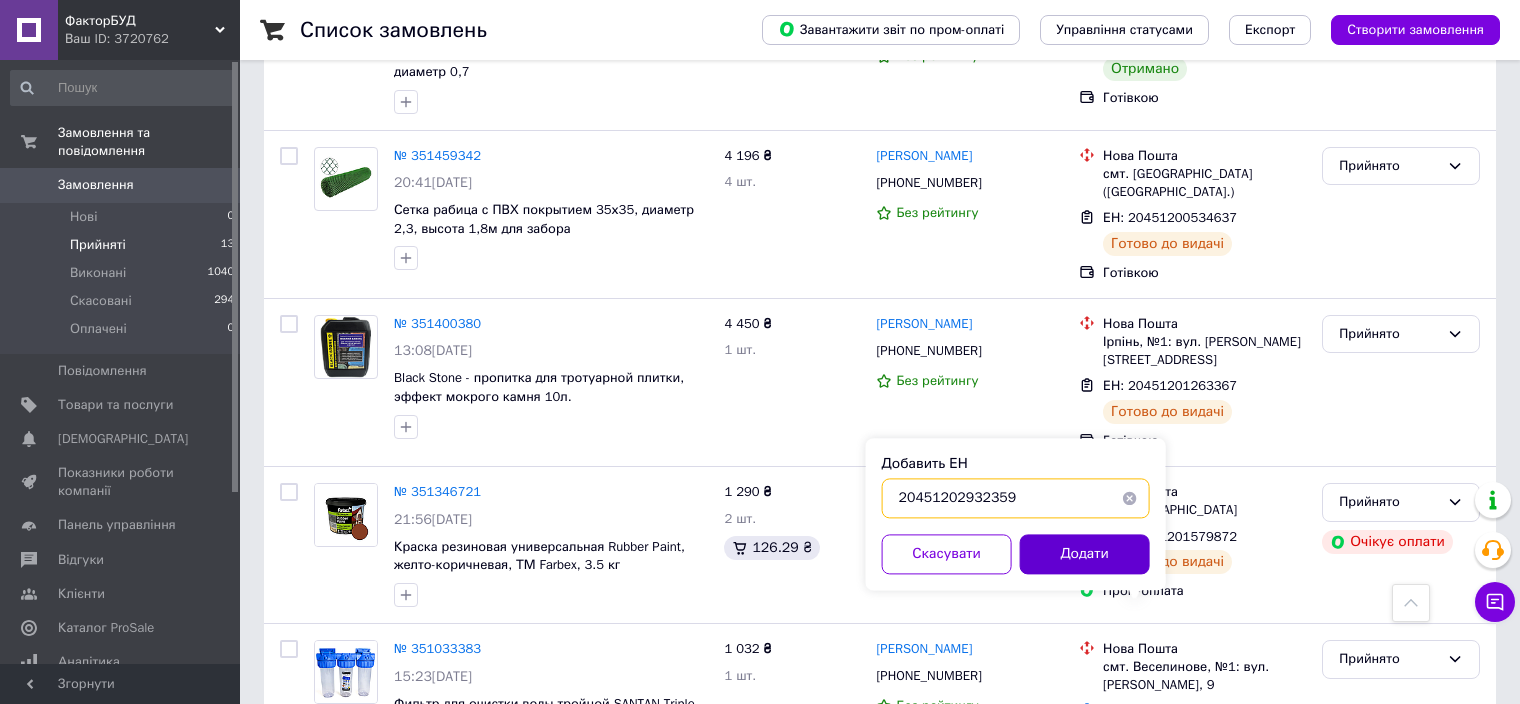 type on "20451202932359" 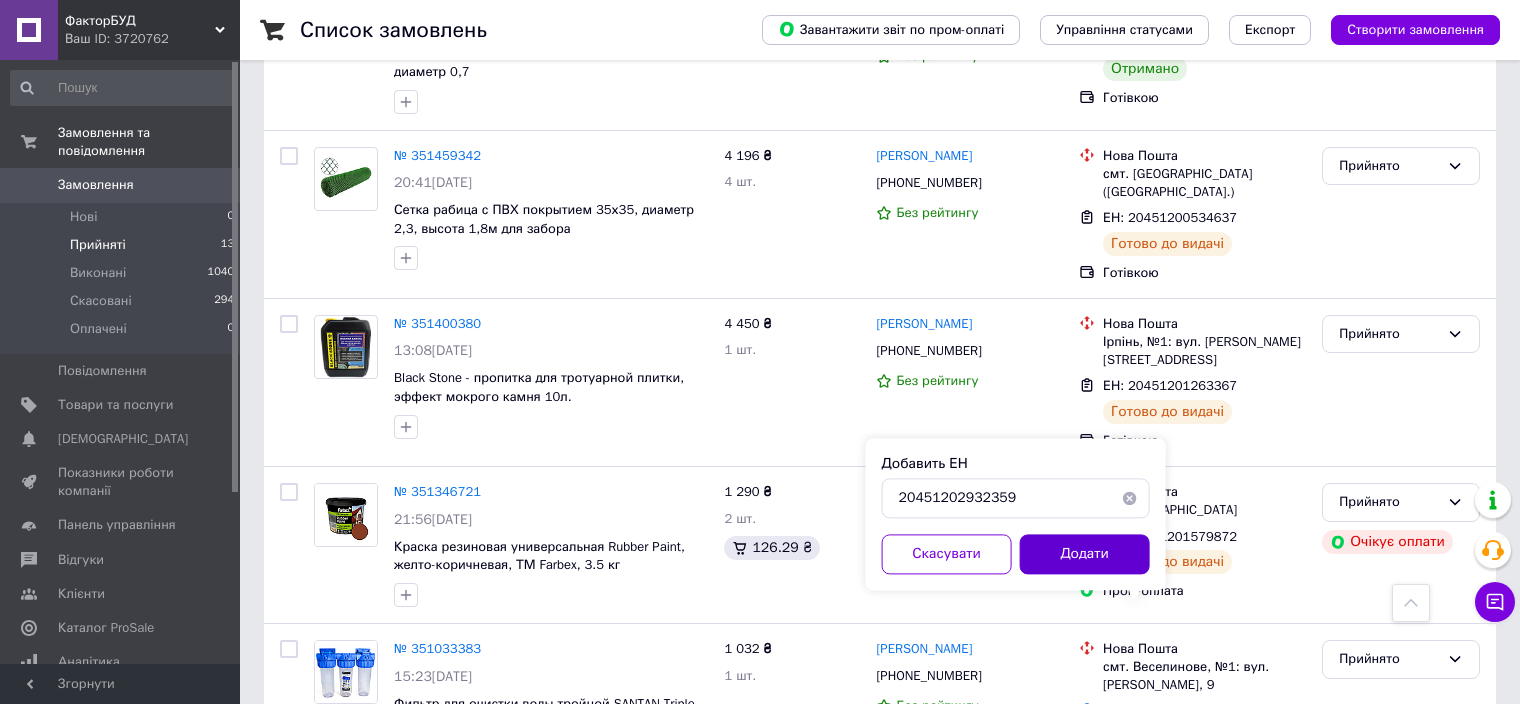click on "Додати" at bounding box center [1085, 554] 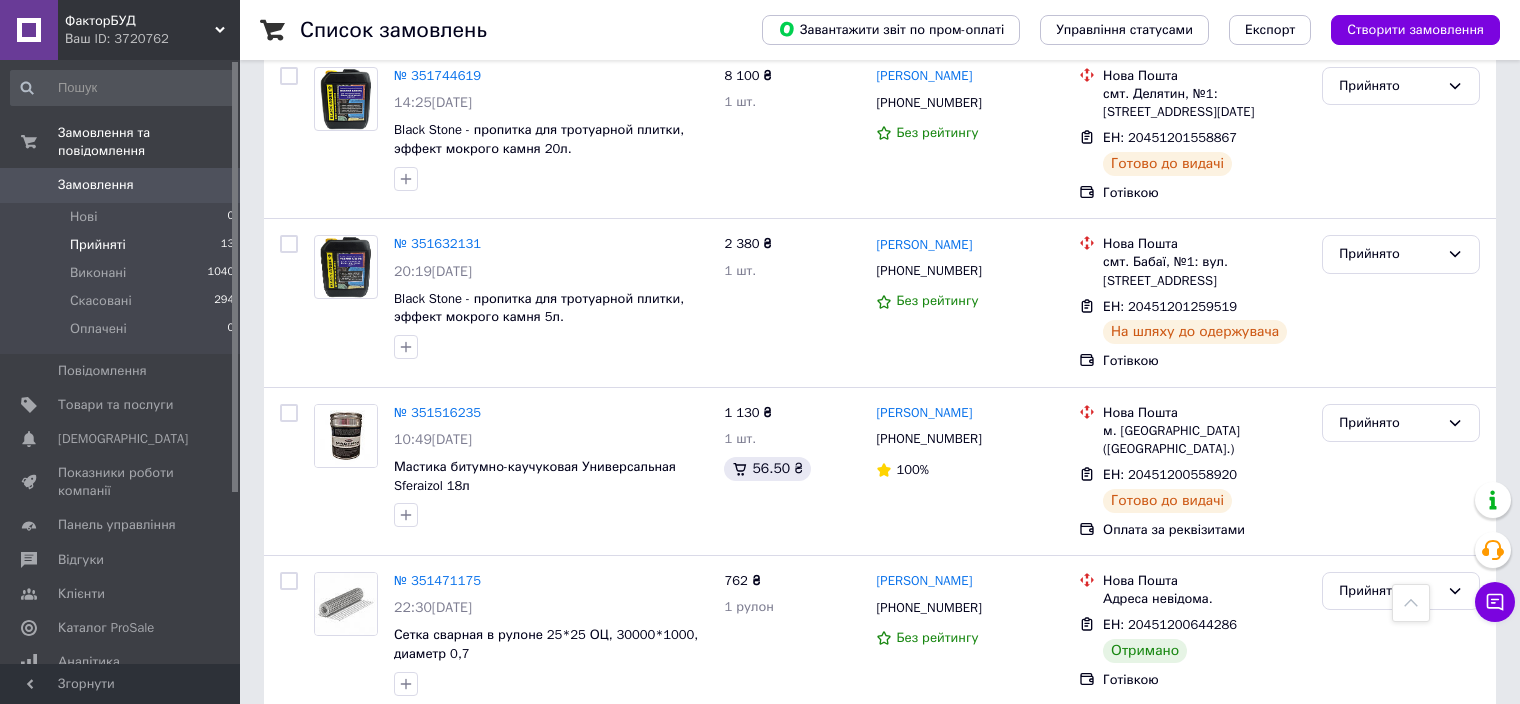 scroll, scrollTop: 2160, scrollLeft: 0, axis: vertical 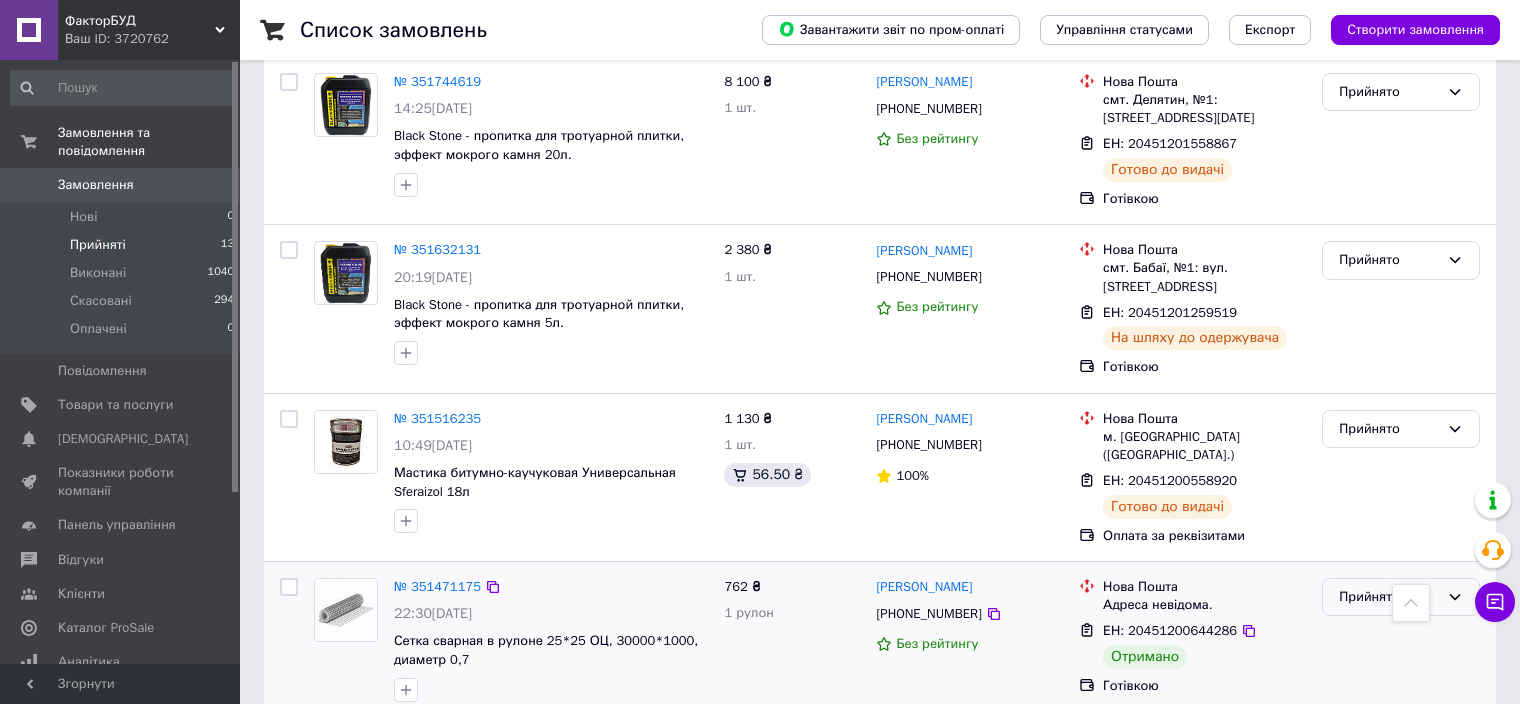 click on "Прийнято" at bounding box center (1389, 597) 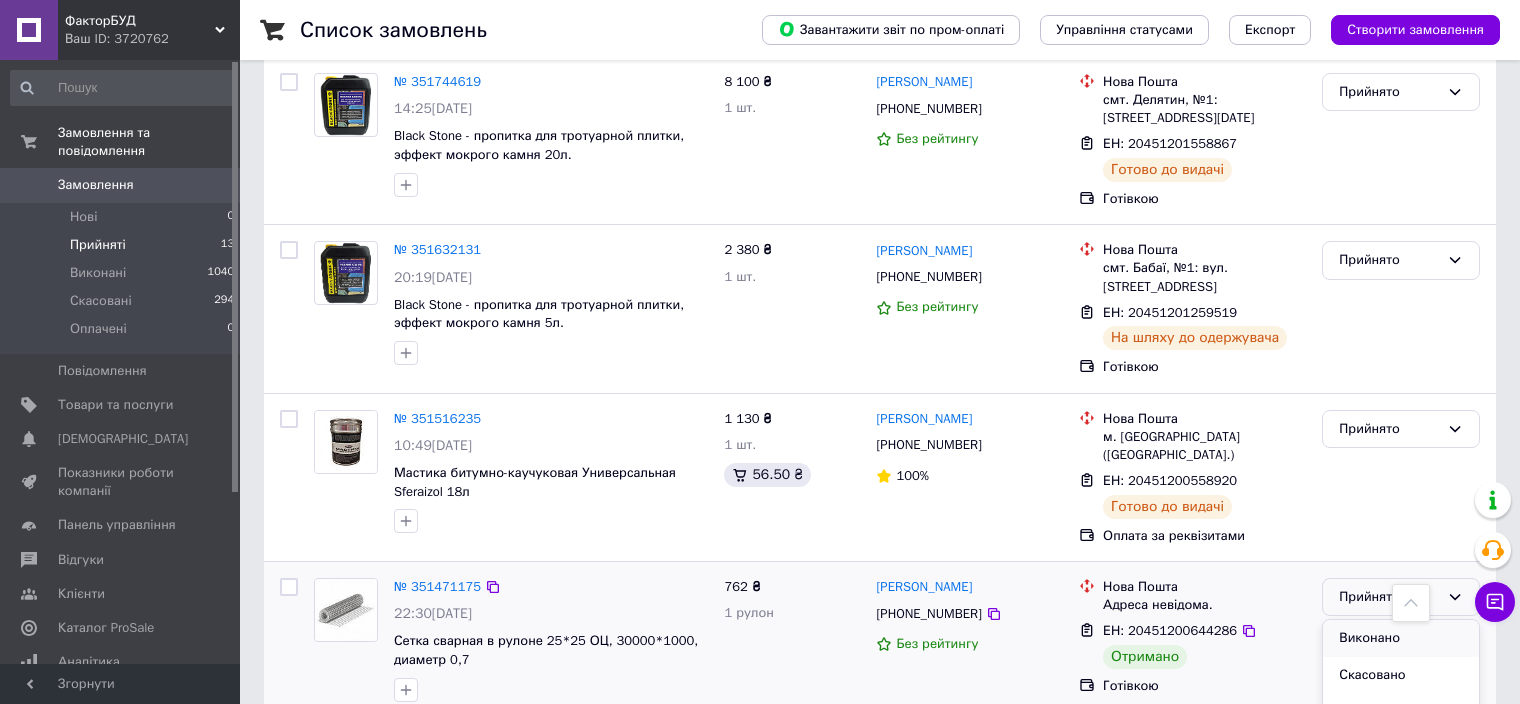 click on "Виконано" at bounding box center [1401, 638] 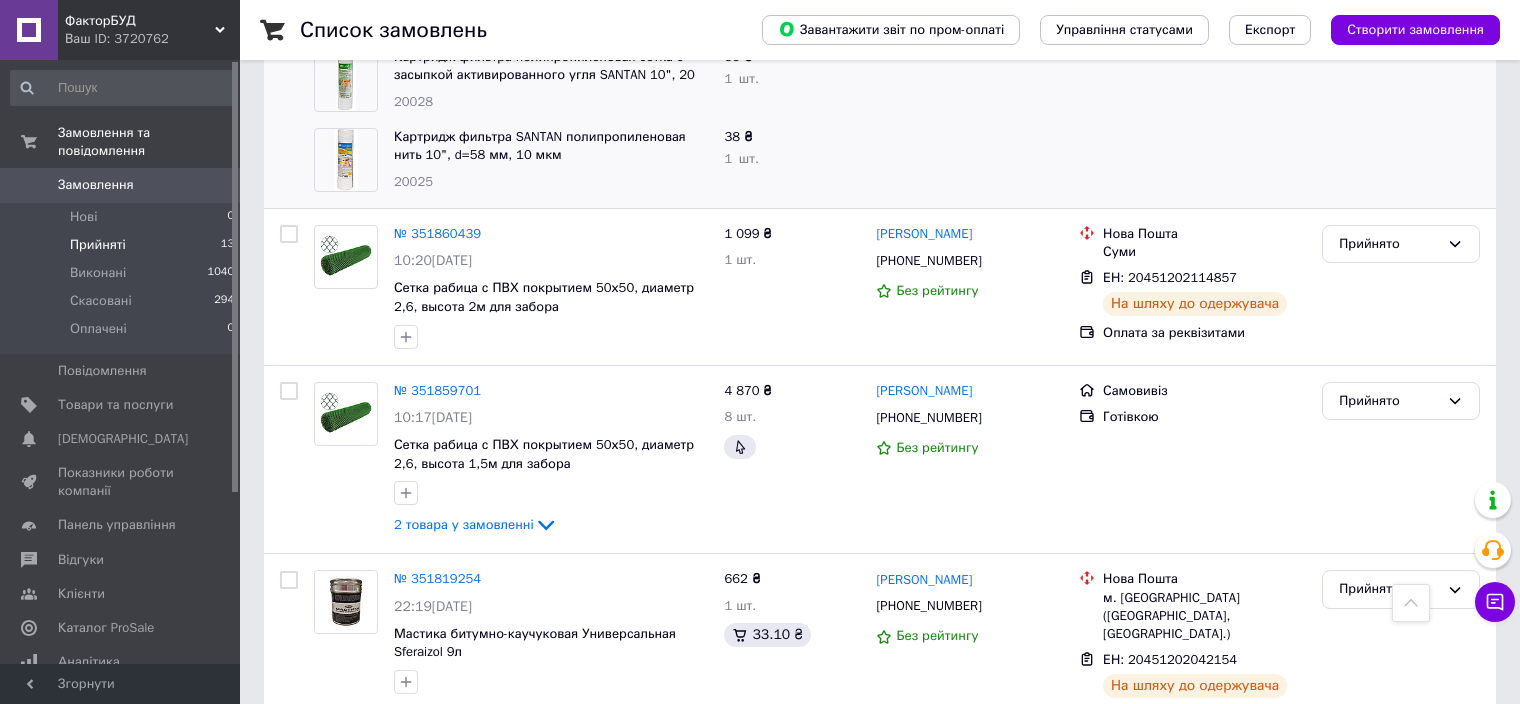 scroll, scrollTop: 1476, scrollLeft: 0, axis: vertical 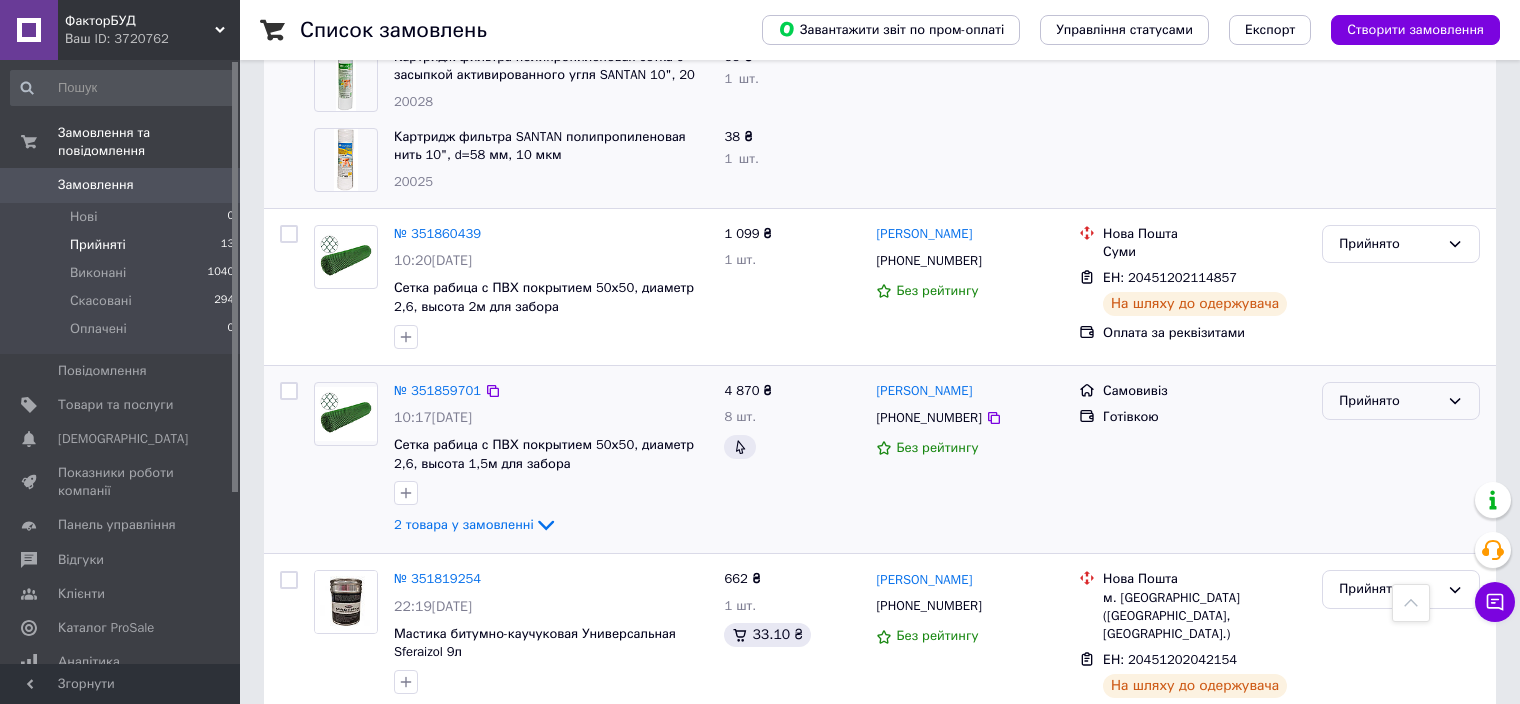 click on "Прийнято" at bounding box center [1389, 401] 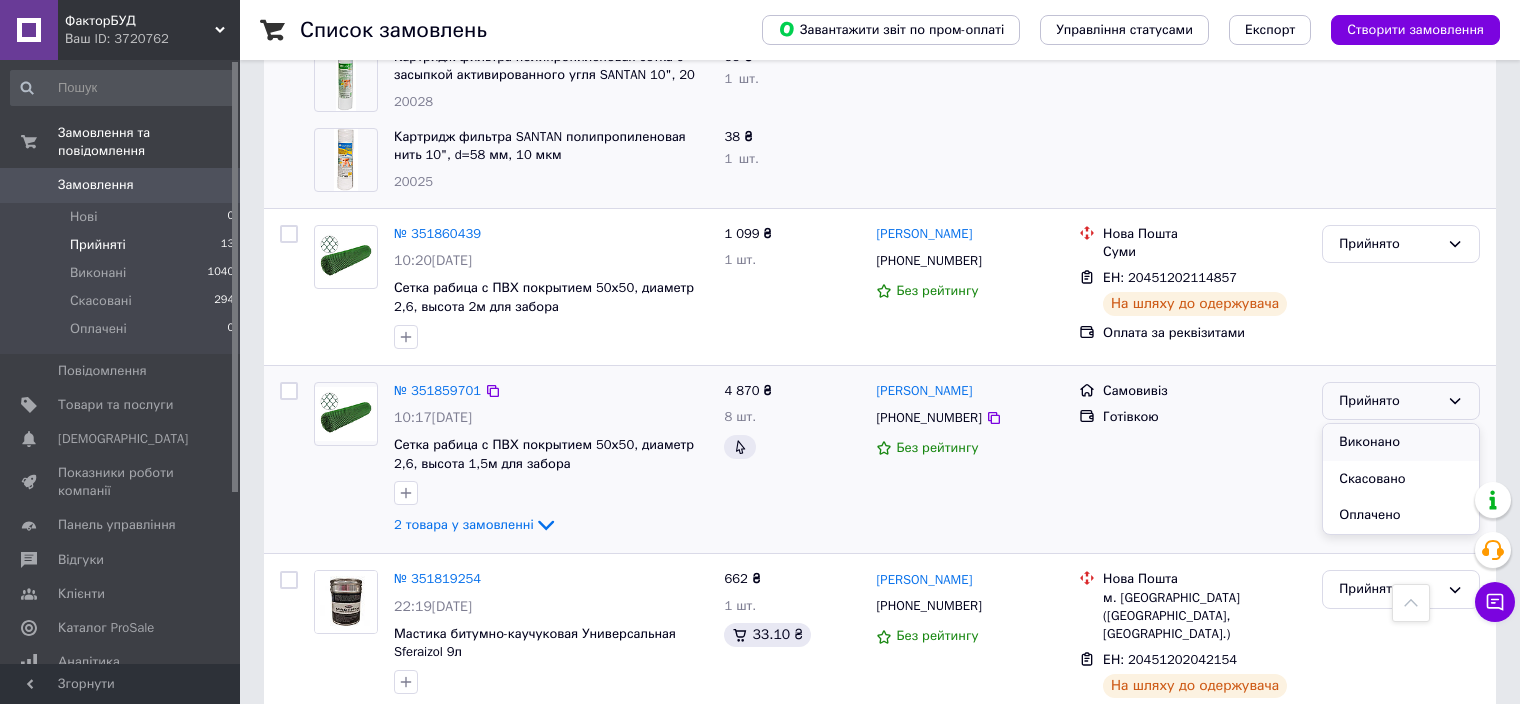 click on "Виконано" at bounding box center [1401, 442] 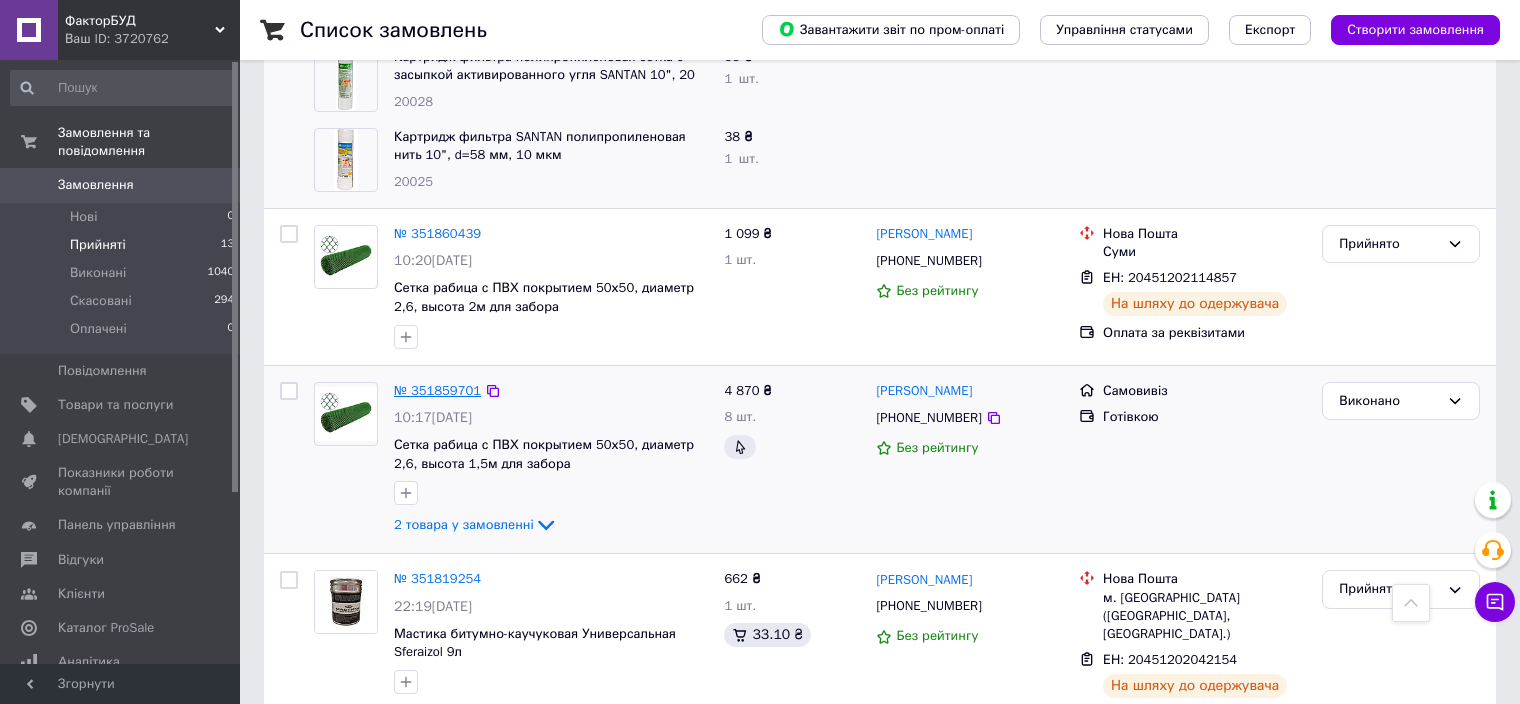 click on "№ 351859701" at bounding box center [437, 390] 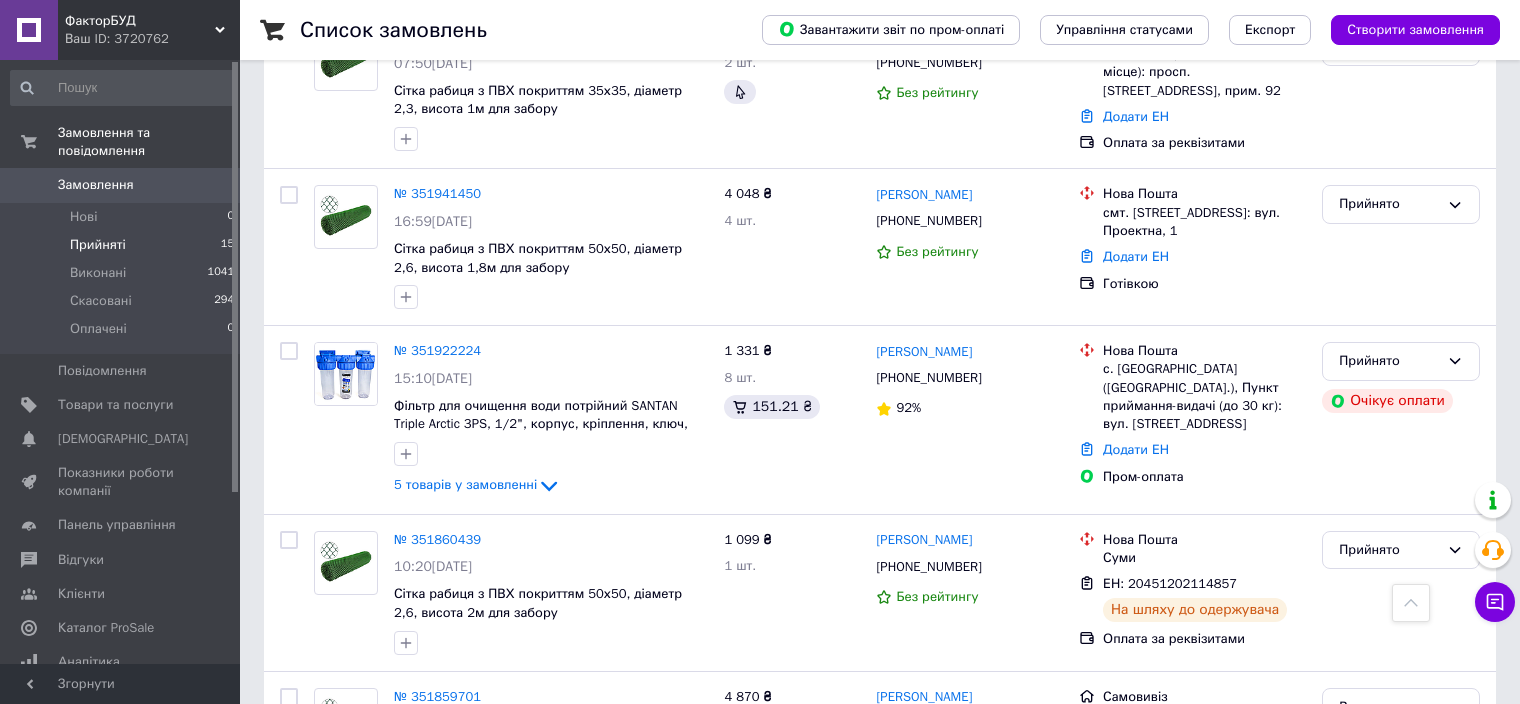 scroll, scrollTop: 771, scrollLeft: 0, axis: vertical 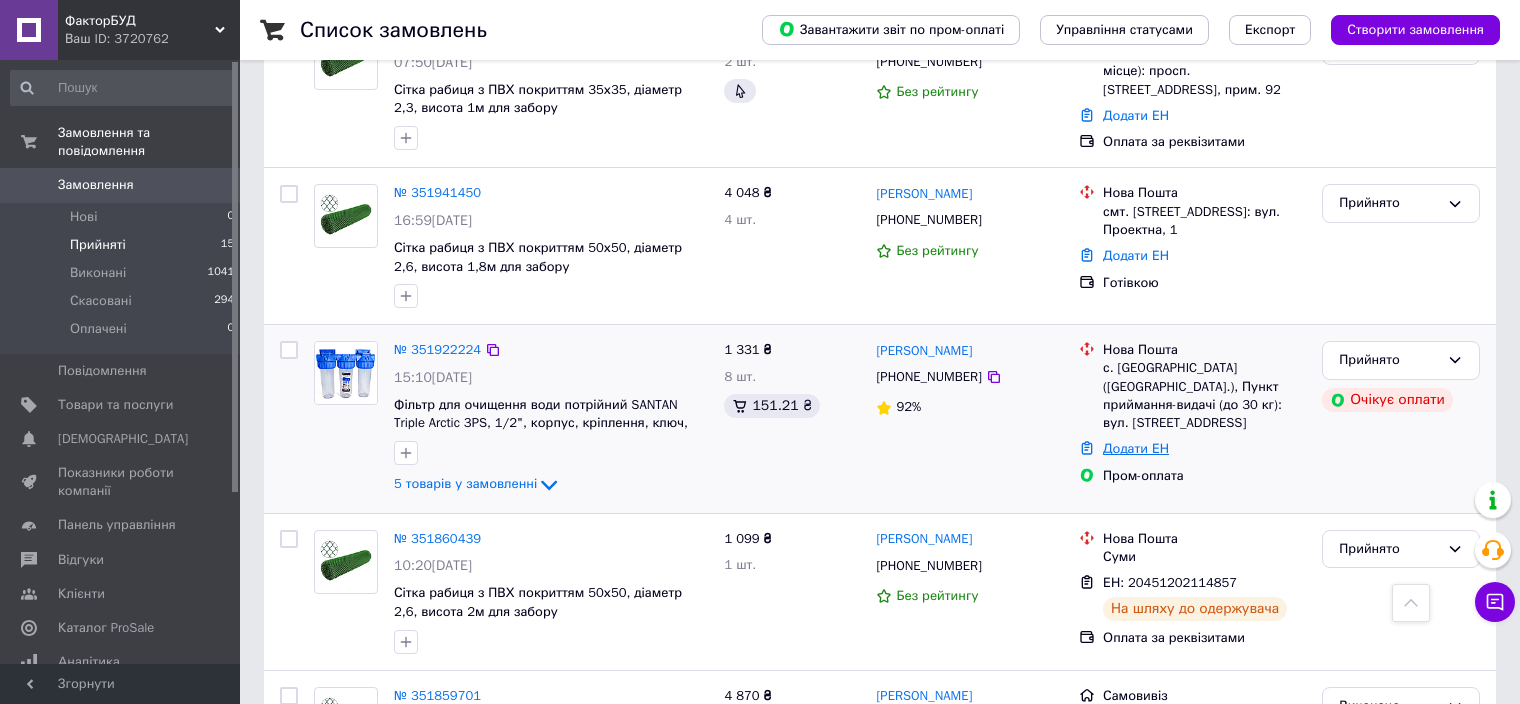 click on "Додати ЕН" at bounding box center [1136, 448] 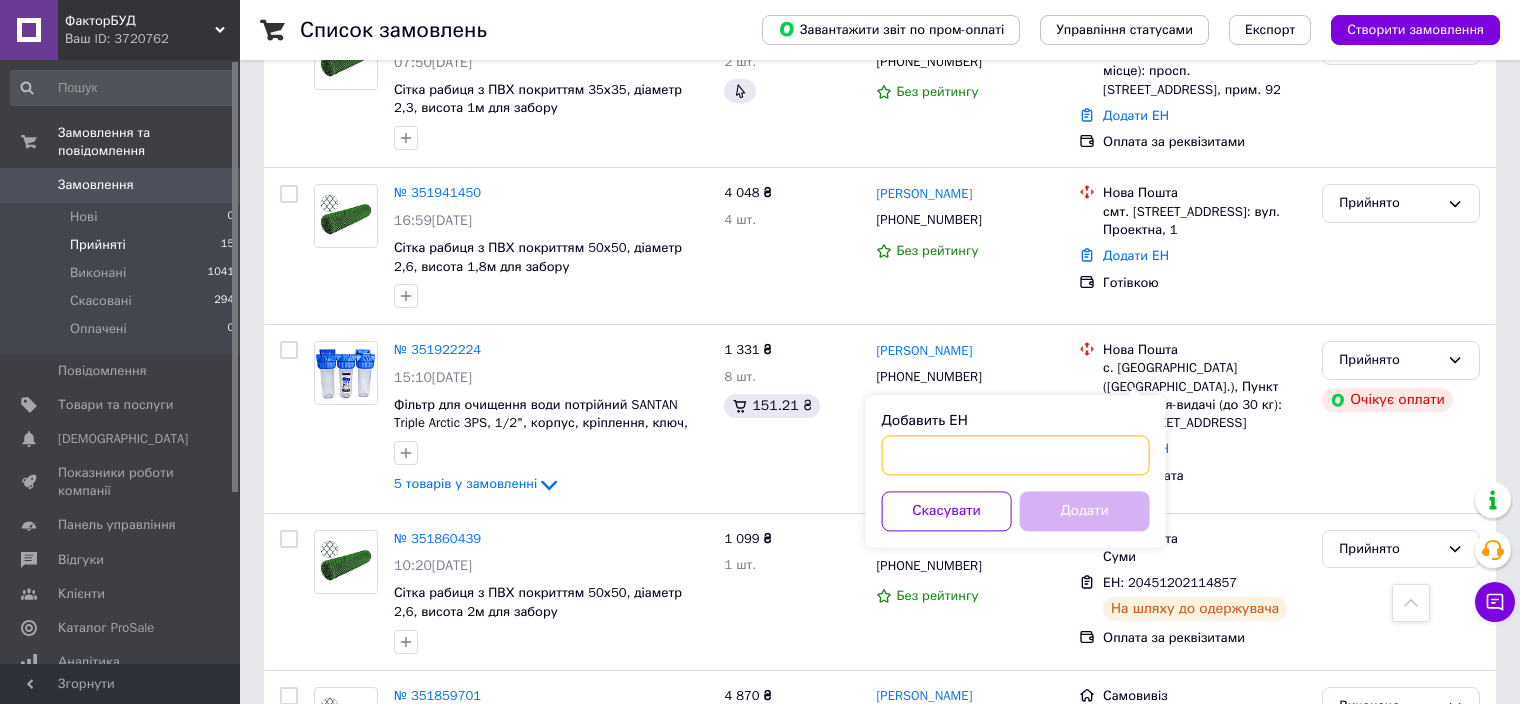 click on "Добавить ЕН" at bounding box center [1016, 455] 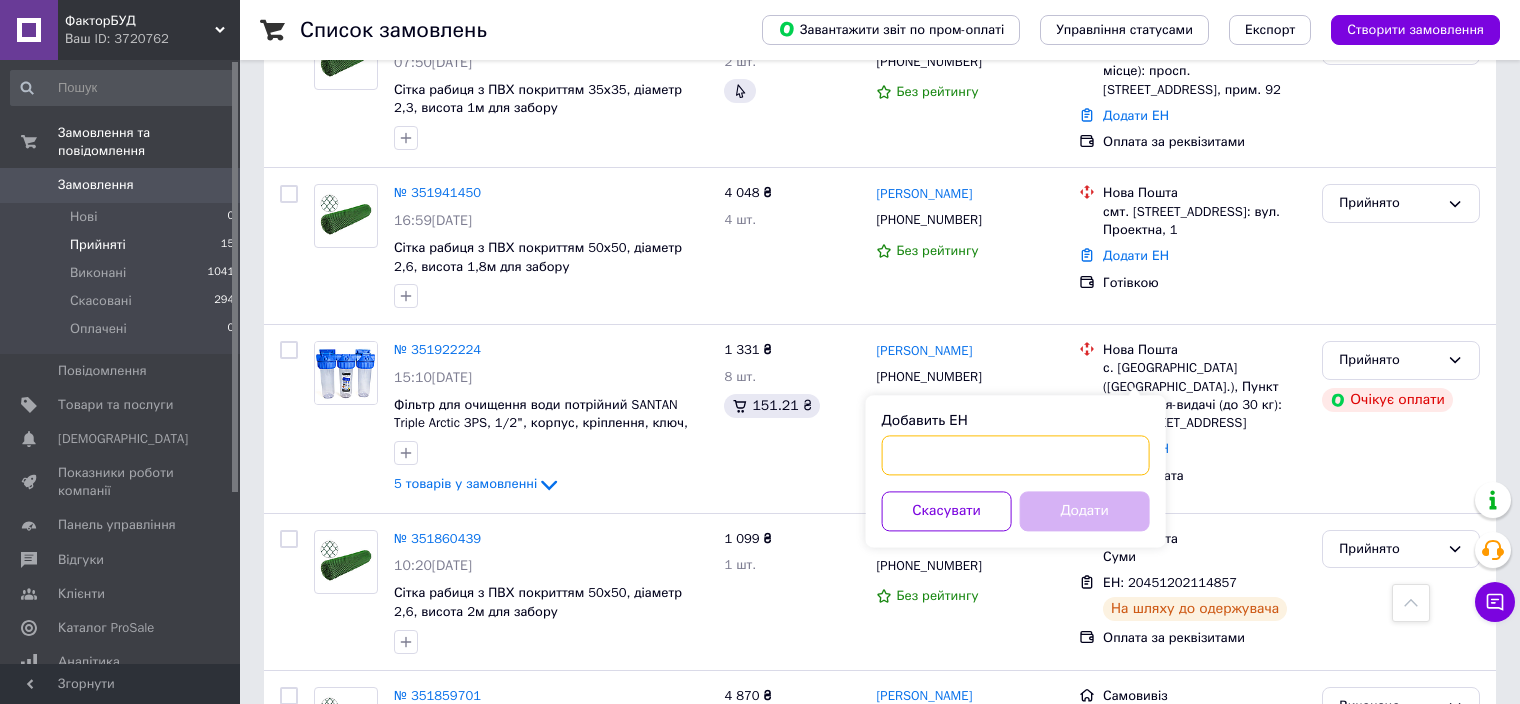 paste on "20 4512 0294 3471" 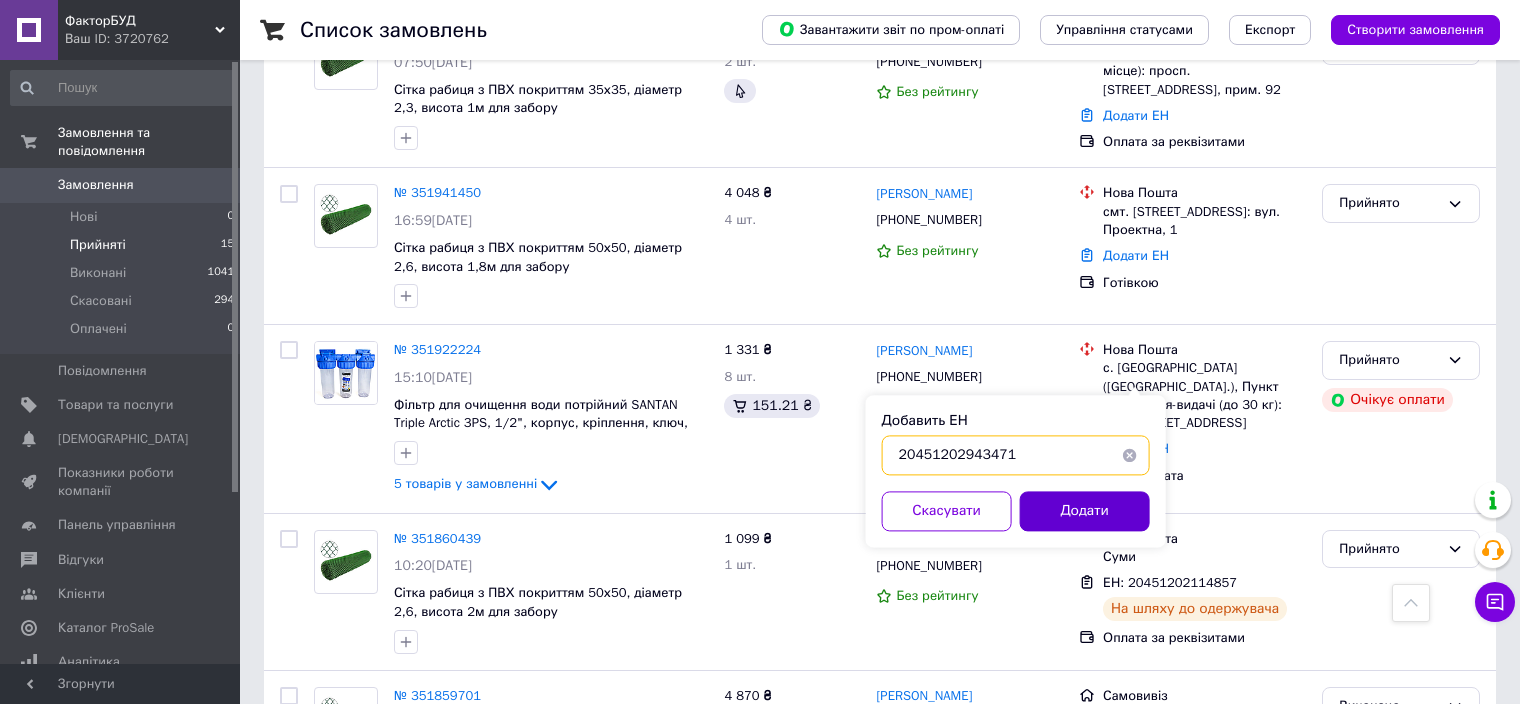 type on "20451202943471" 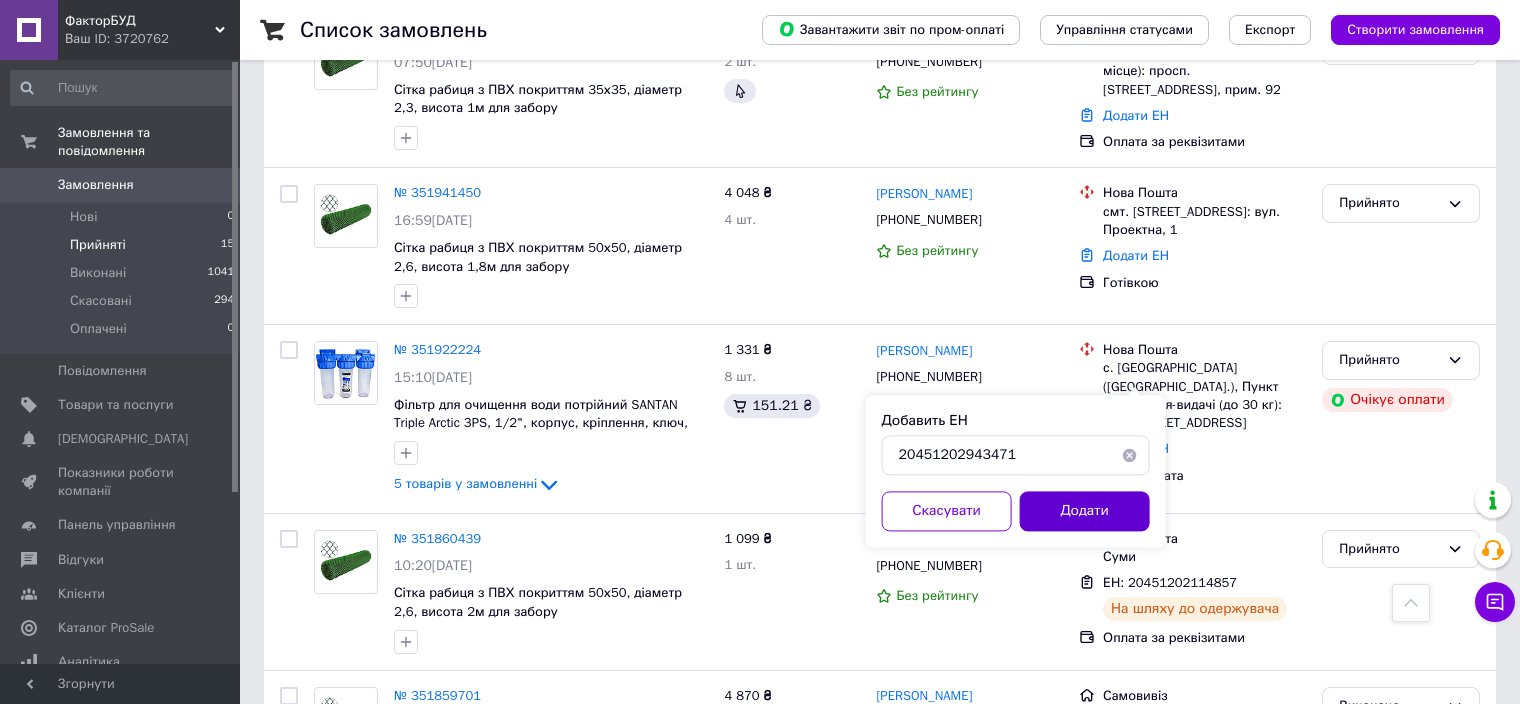 click on "Додати" at bounding box center (1085, 511) 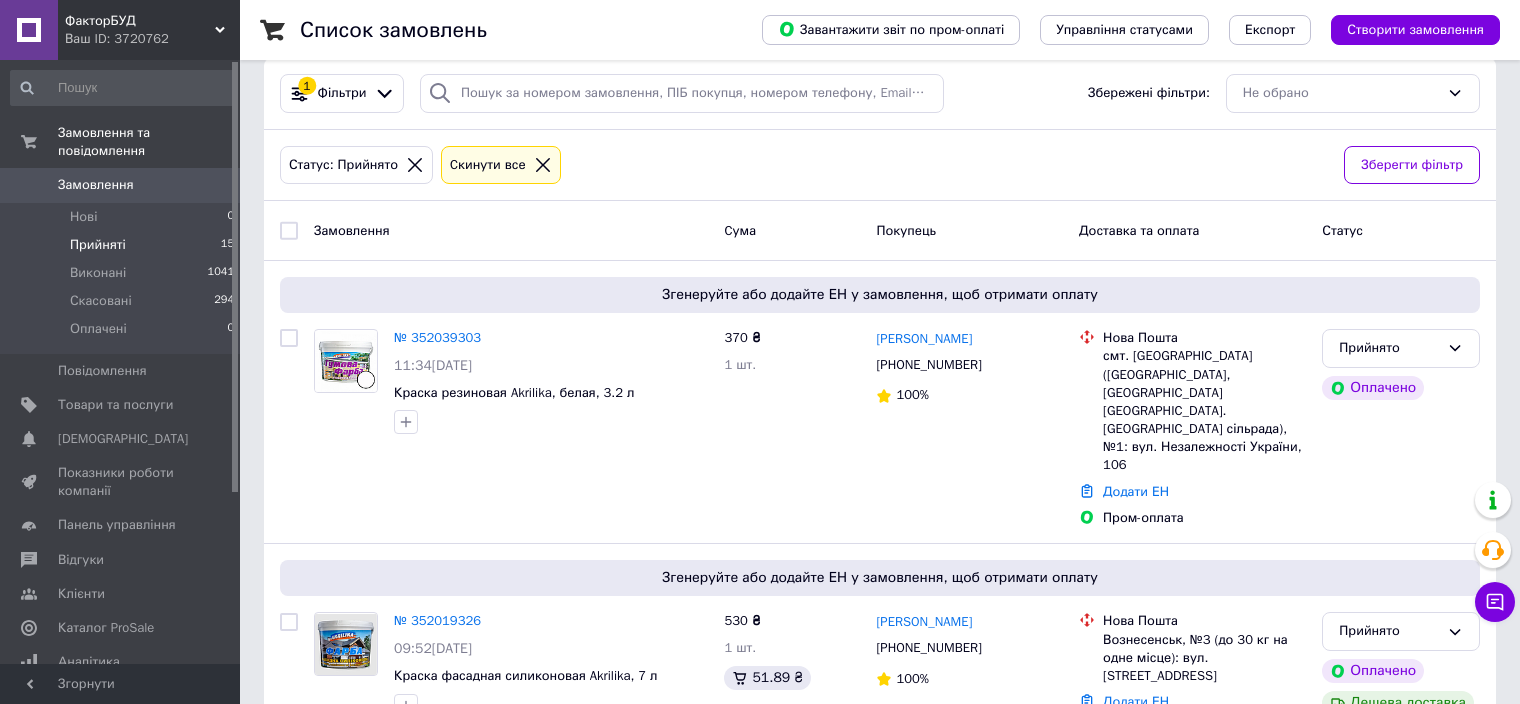 scroll, scrollTop: 28, scrollLeft: 0, axis: vertical 